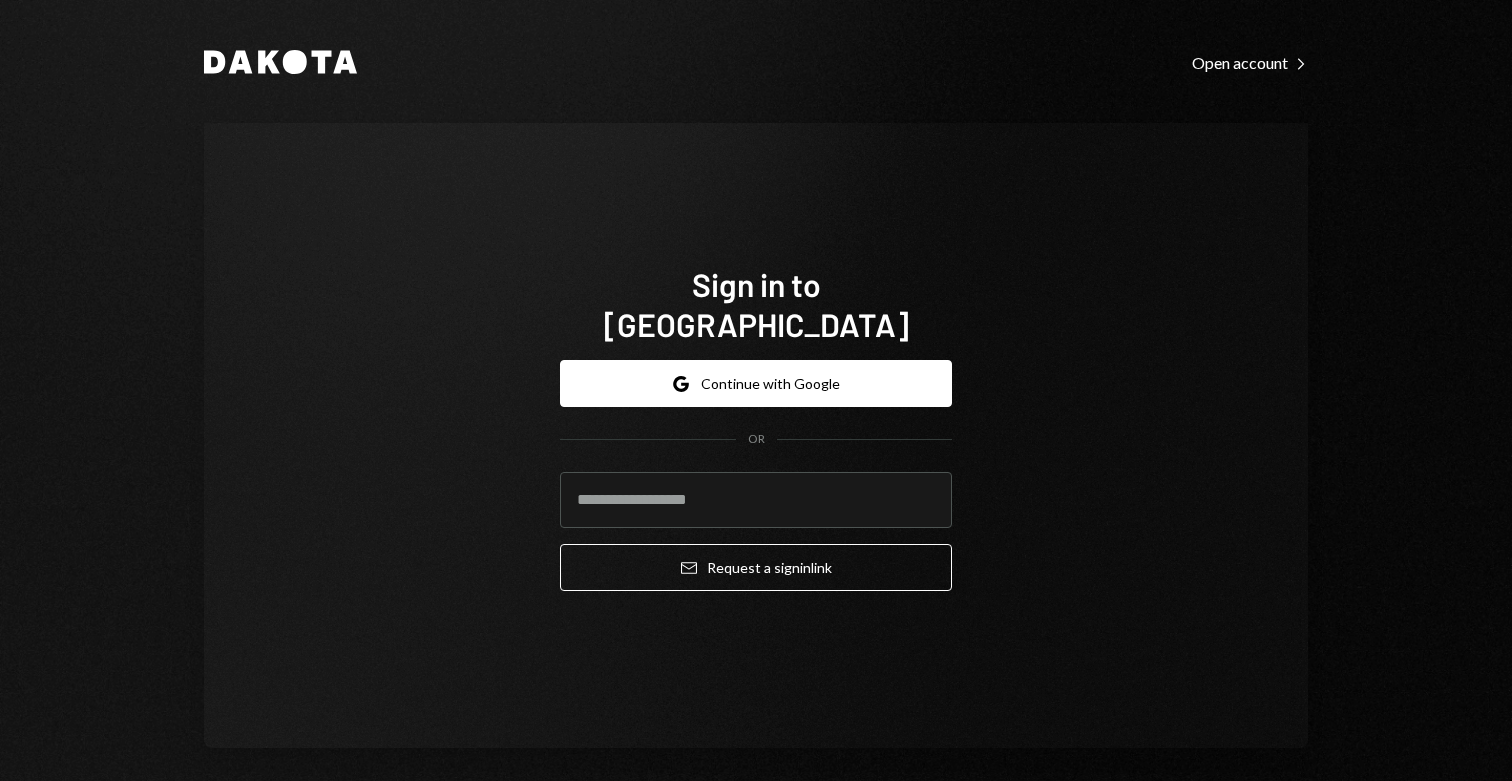 scroll, scrollTop: 0, scrollLeft: 0, axis: both 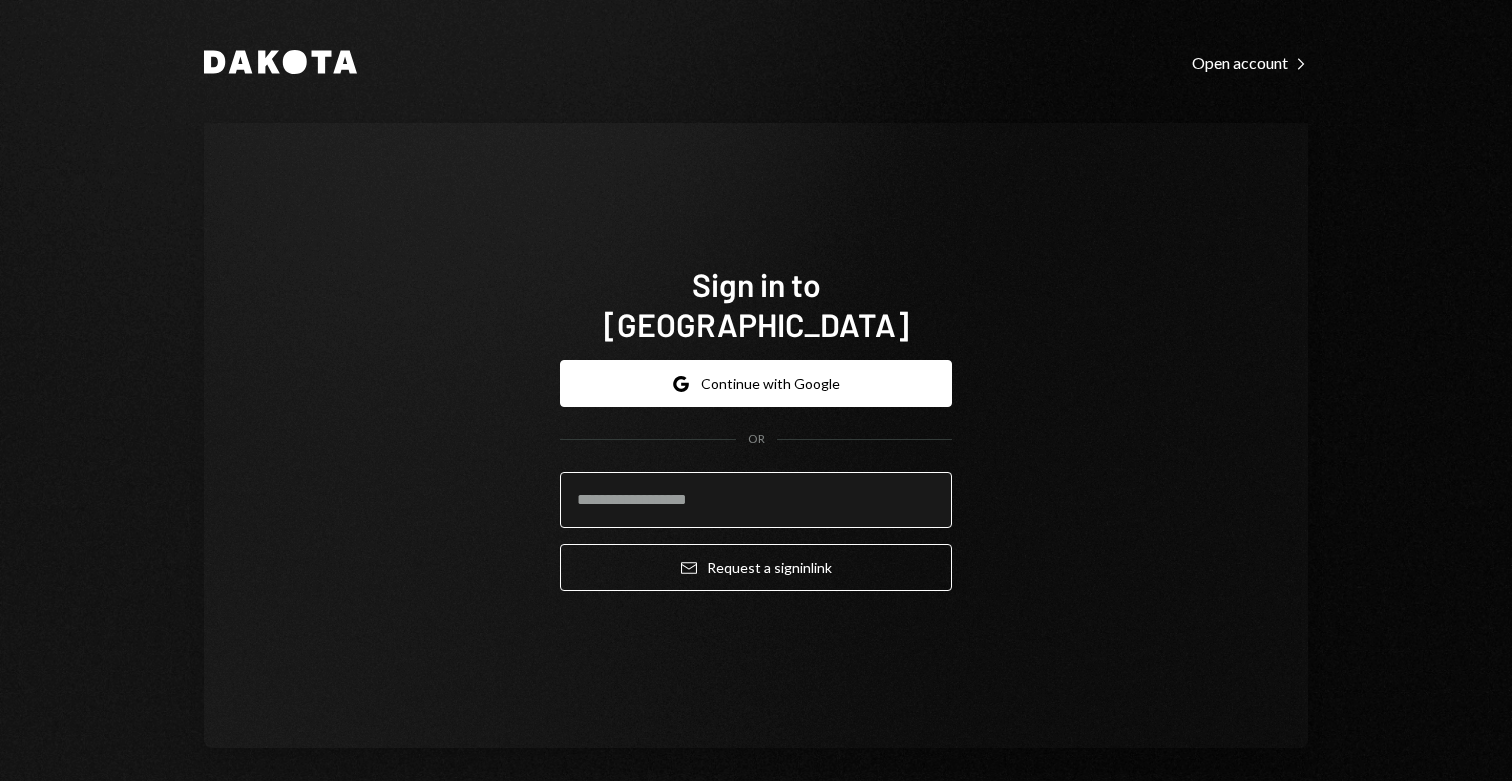 click at bounding box center (756, 500) 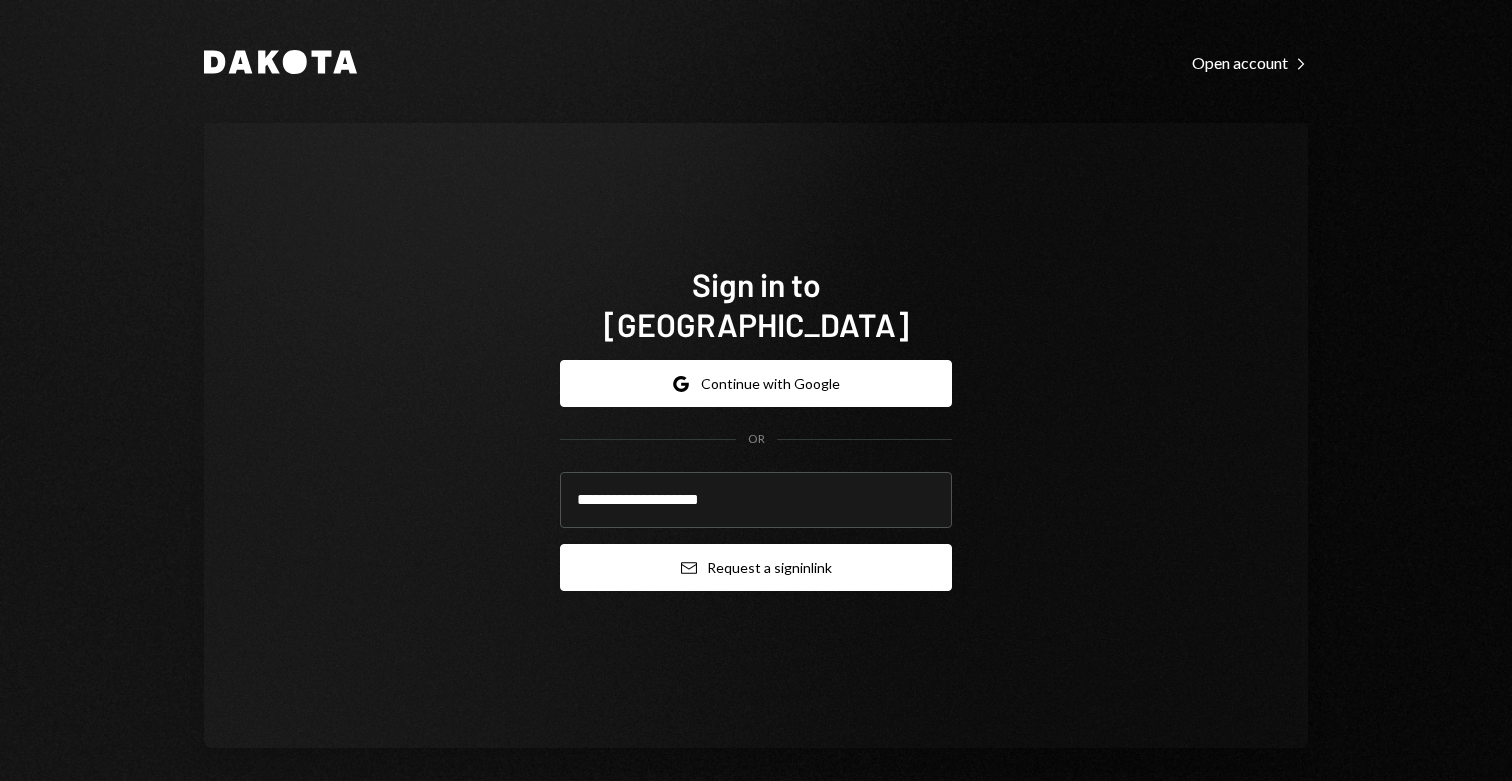 click on "Email Request a sign  in  link" at bounding box center [756, 567] 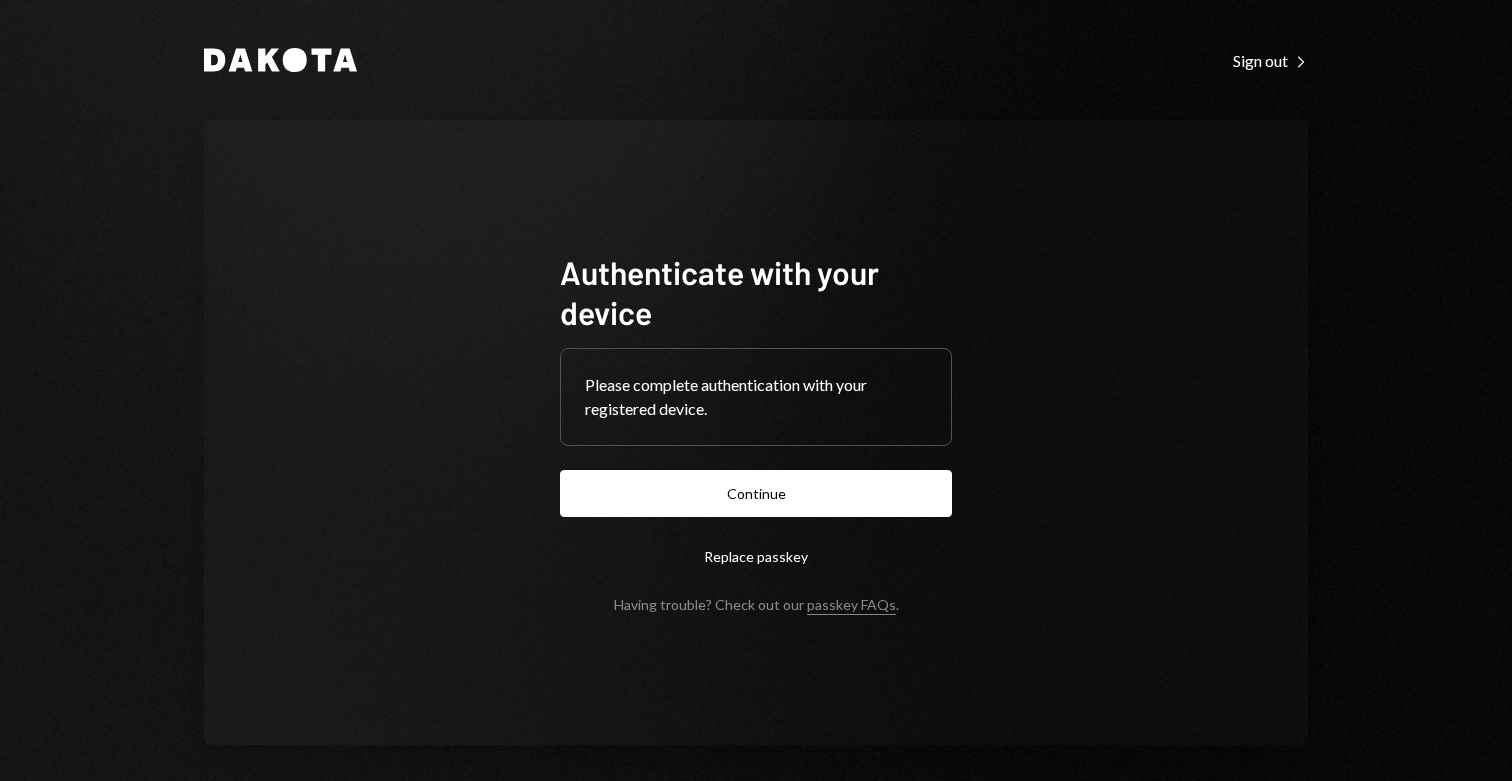 scroll, scrollTop: 0, scrollLeft: 0, axis: both 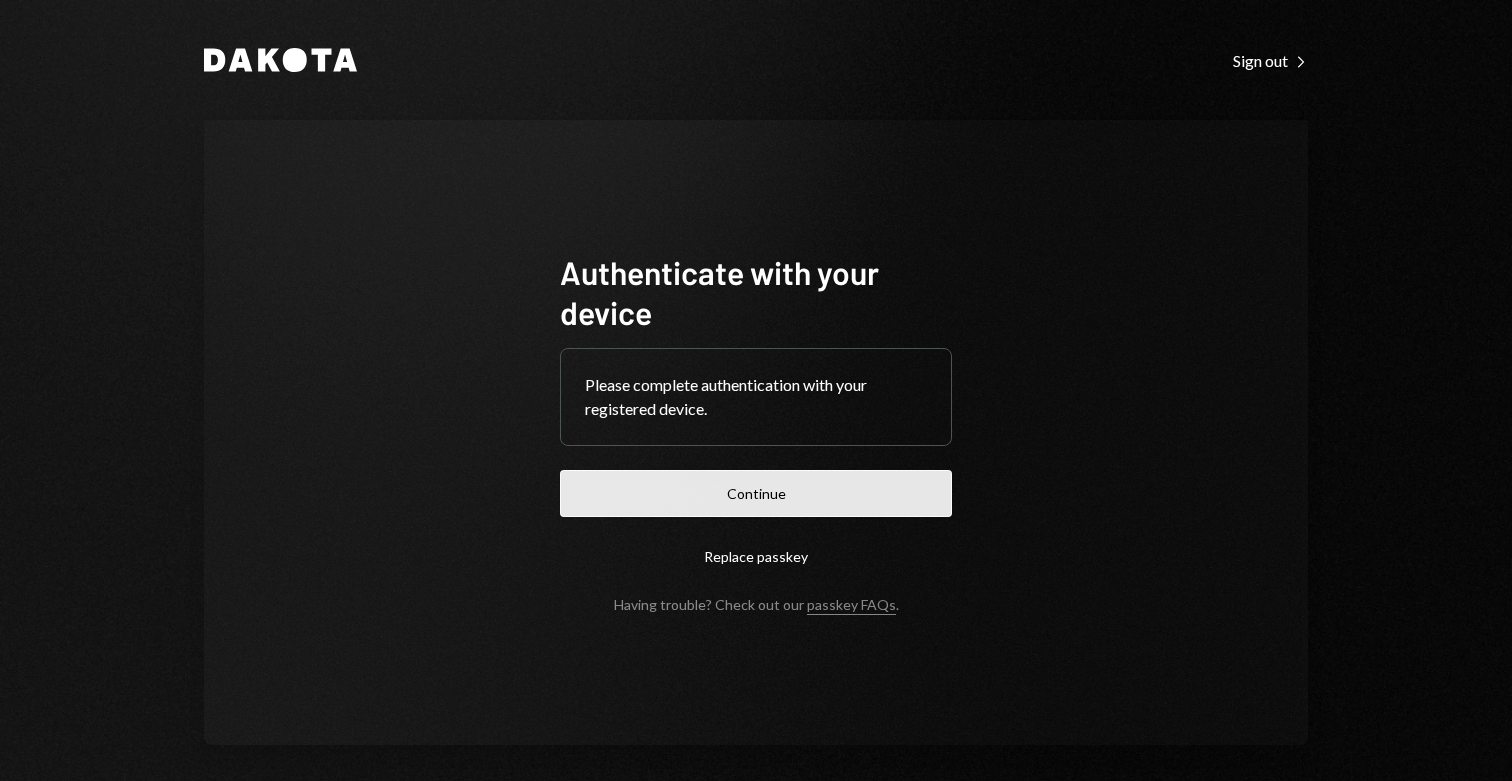 click on "Continue" at bounding box center (756, 493) 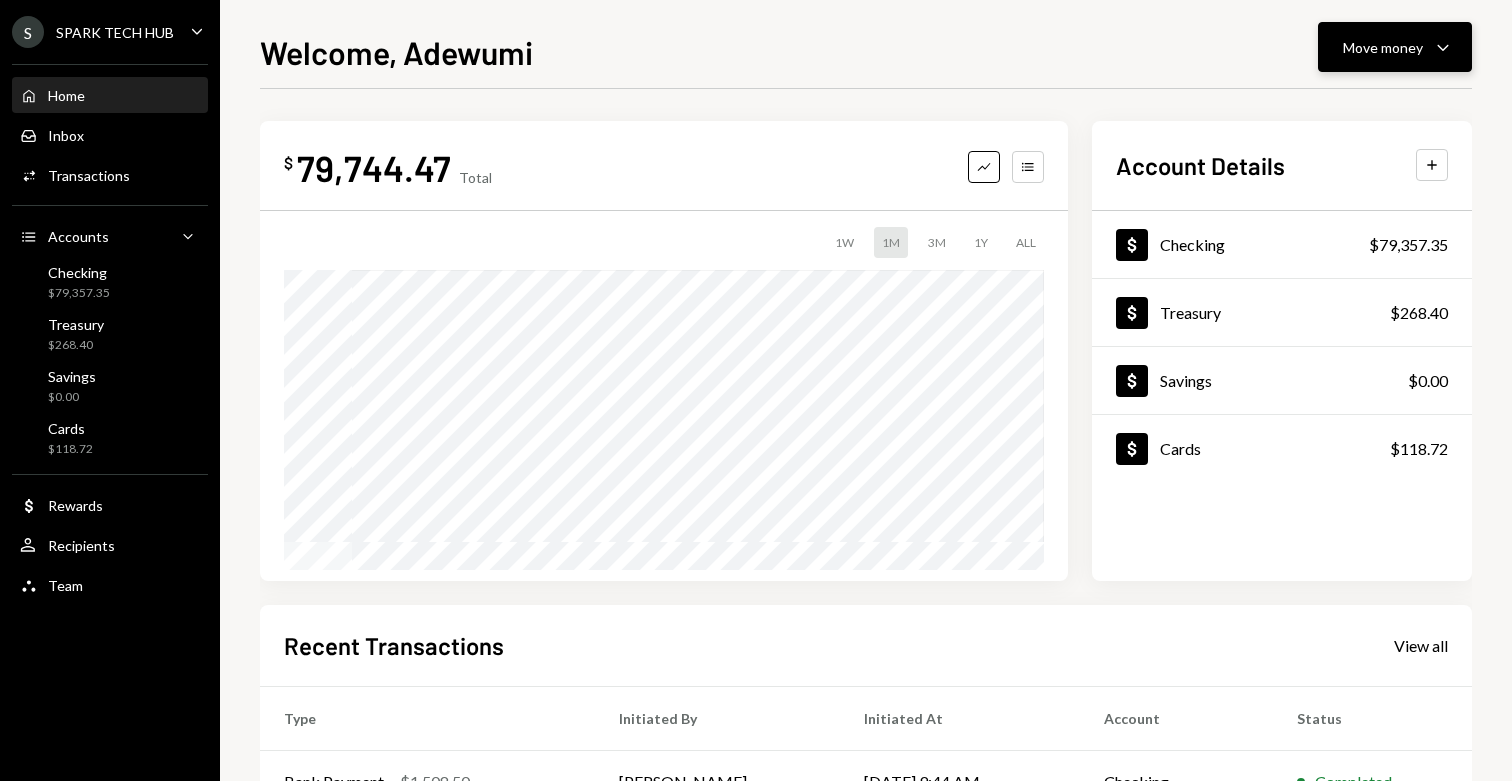 click on "Move money" at bounding box center (1383, 47) 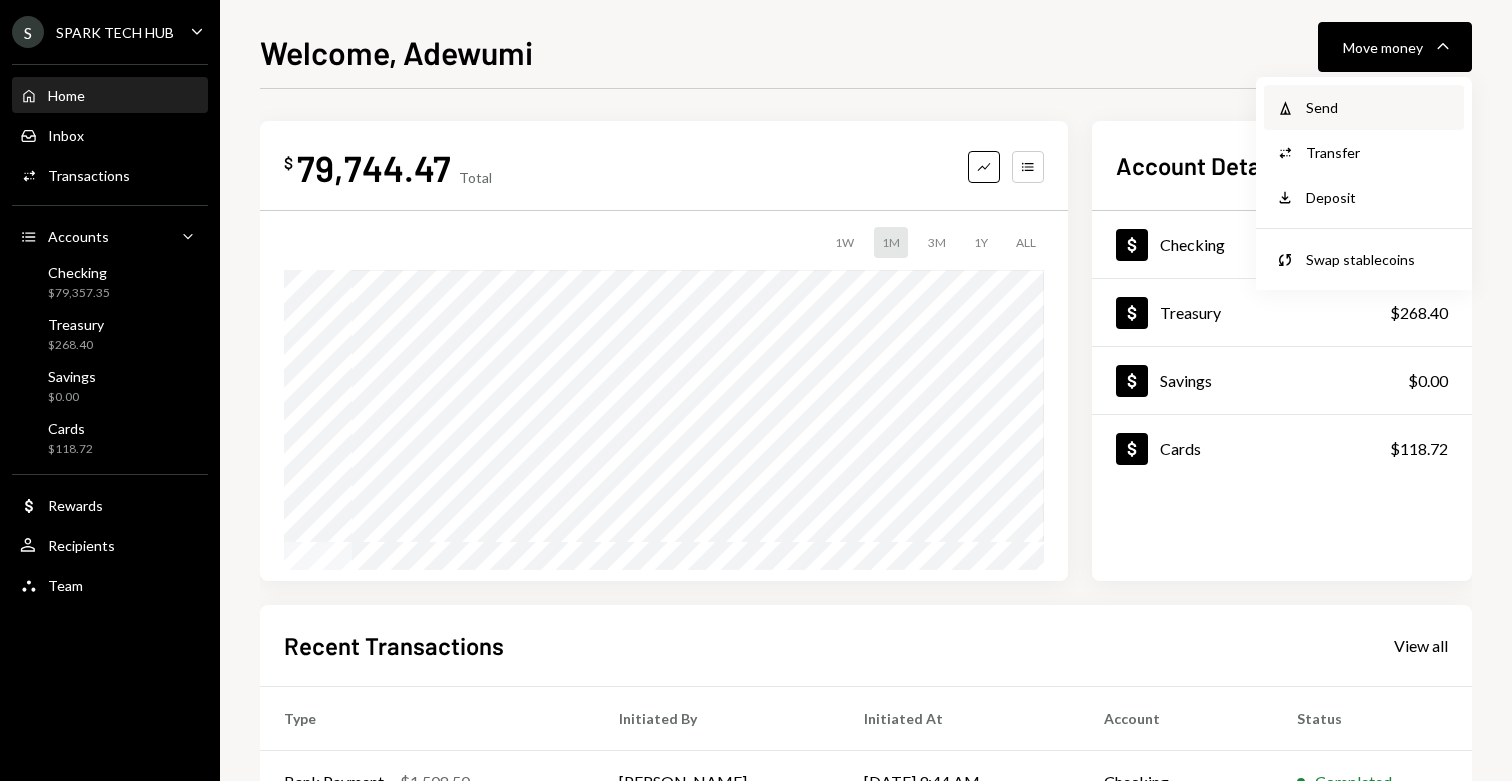 click on "Send" at bounding box center (1379, 107) 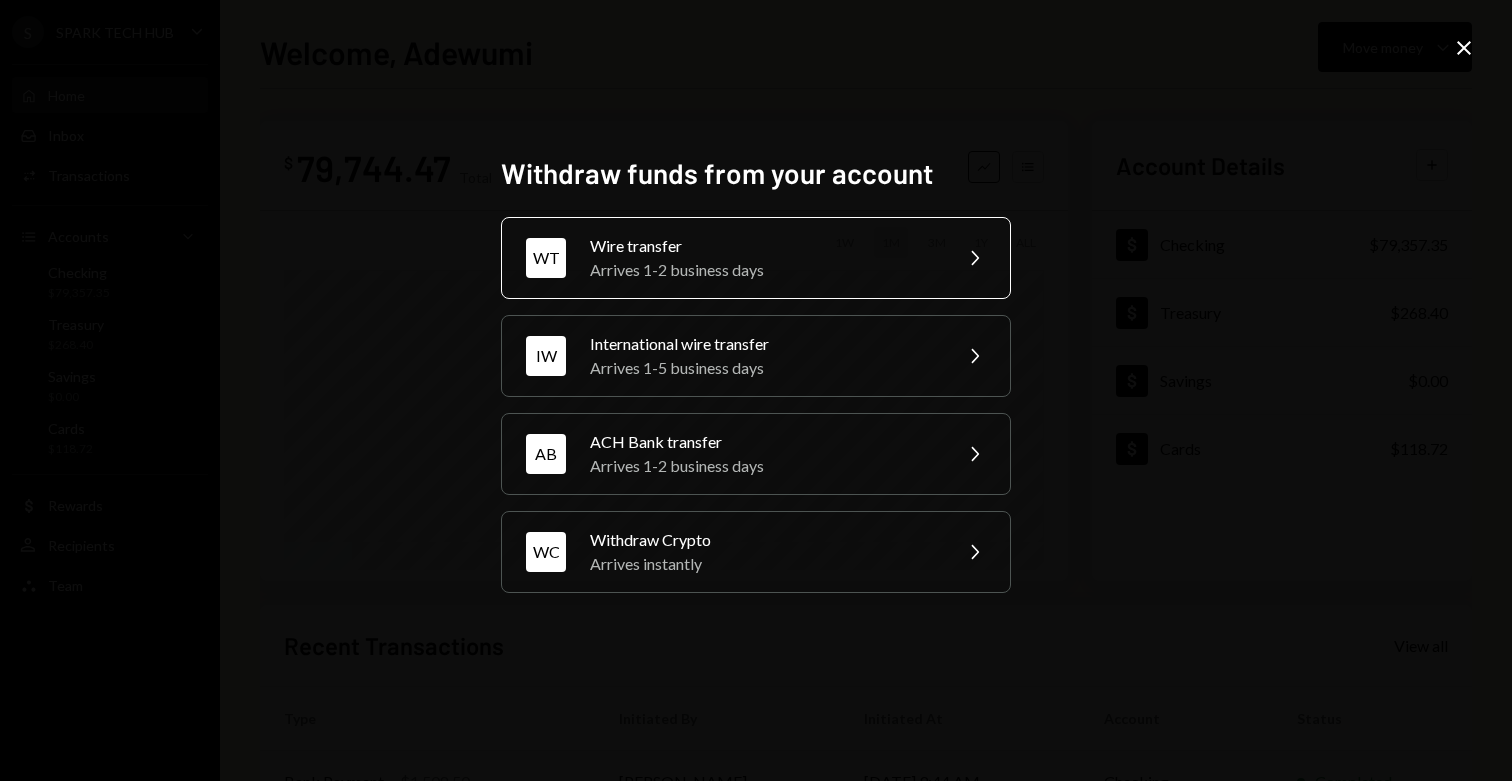 click on "Arrives 1-2 business days" at bounding box center (764, 270) 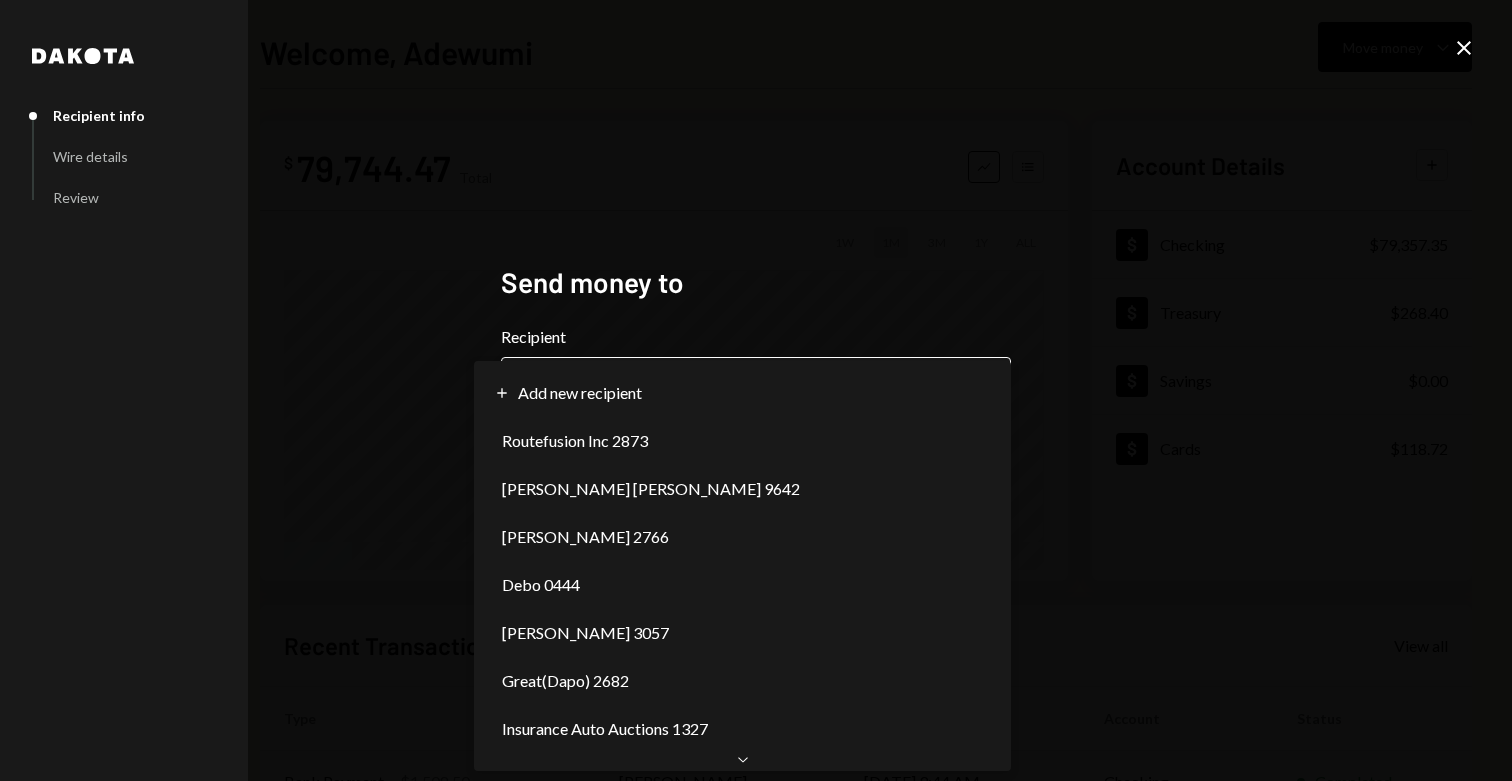 click on "**********" at bounding box center [756, 390] 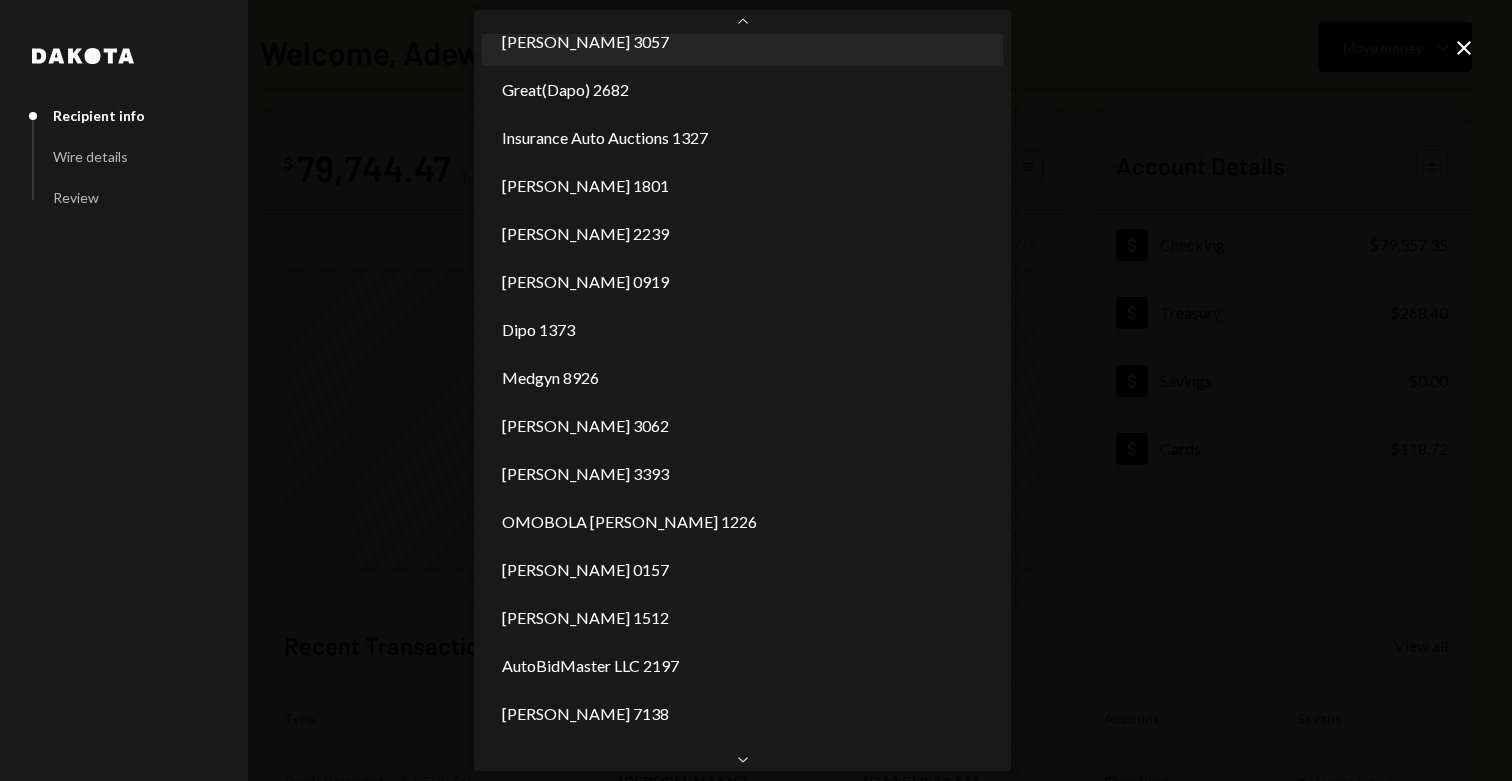 scroll, scrollTop: 265, scrollLeft: 0, axis: vertical 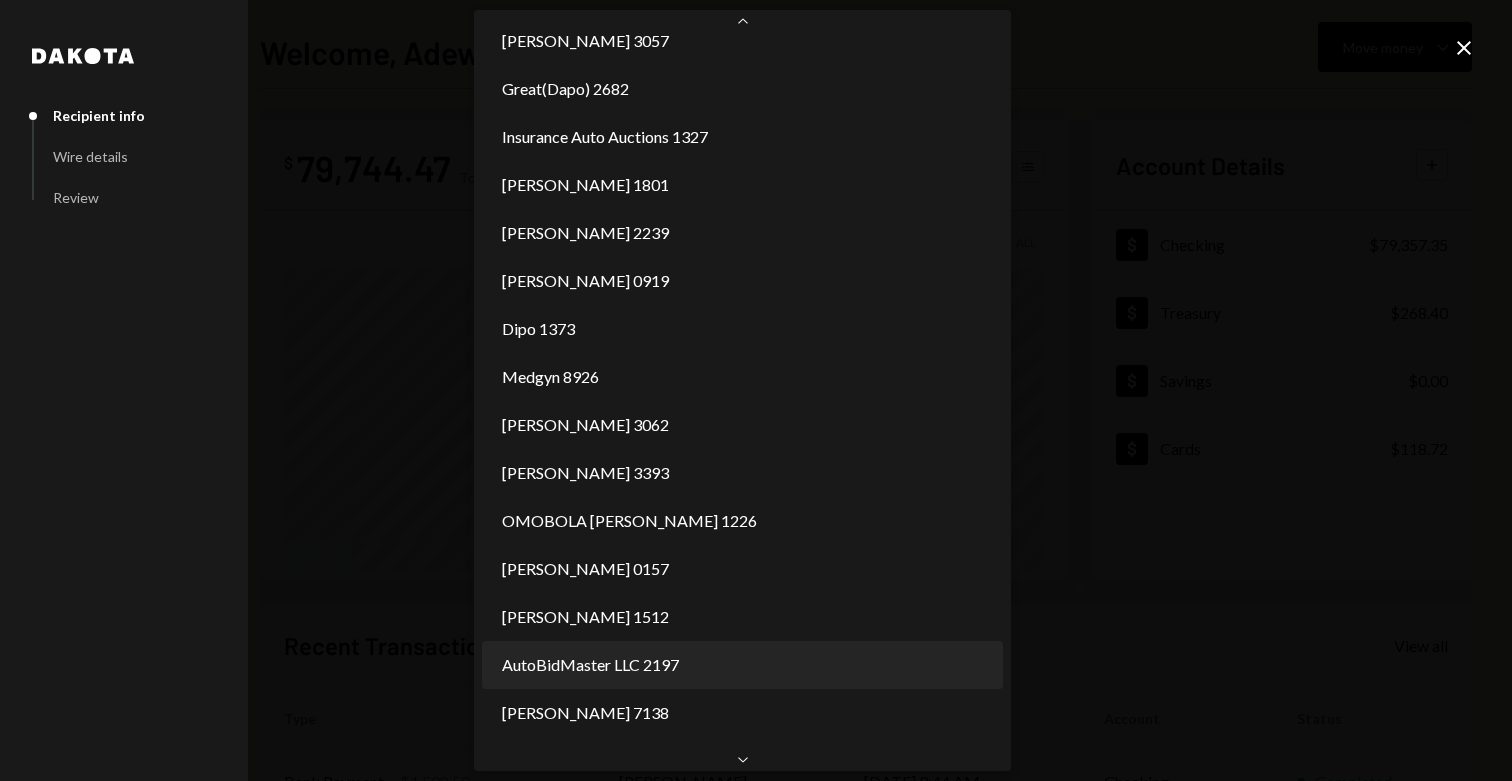 select on "**********" 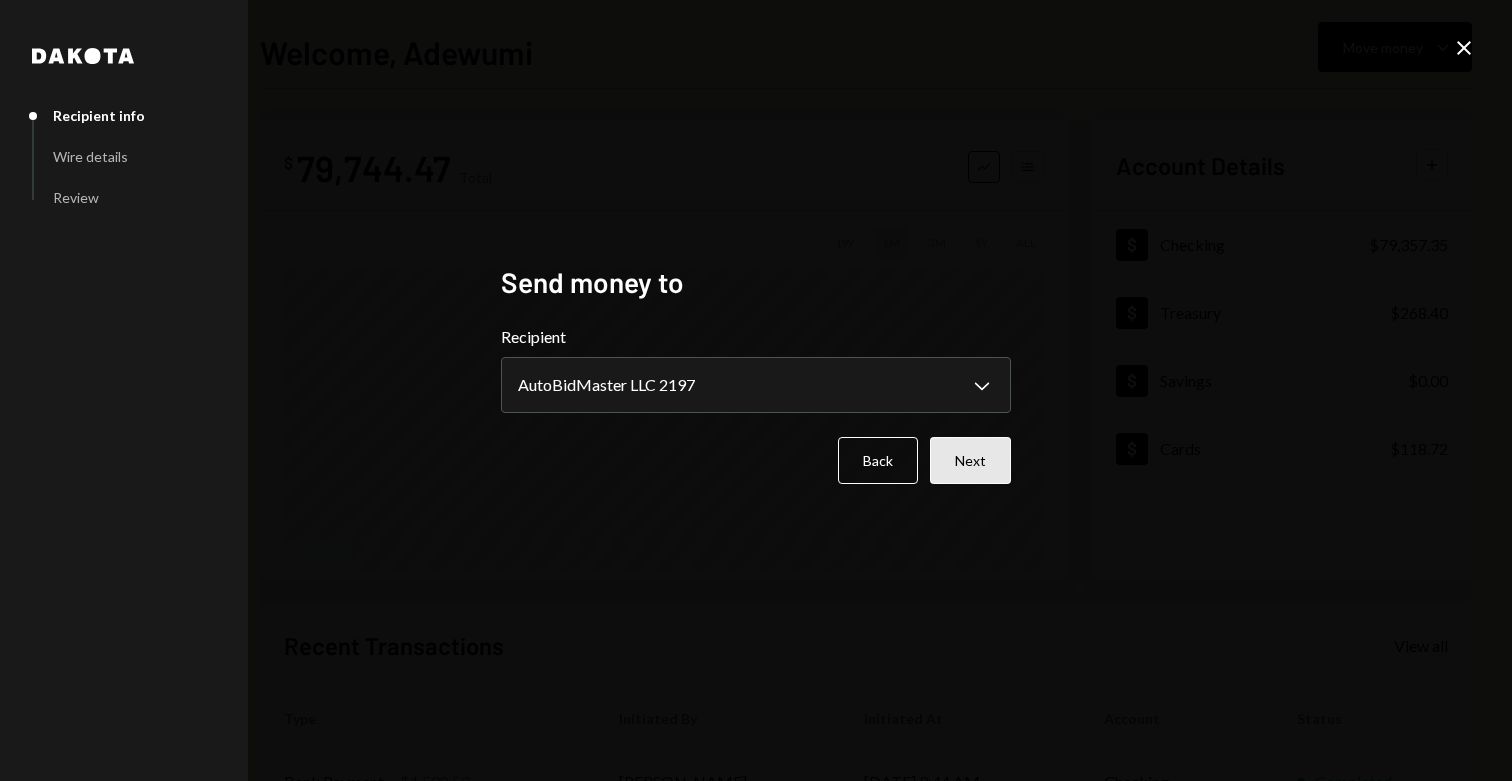 click on "Next" at bounding box center (970, 460) 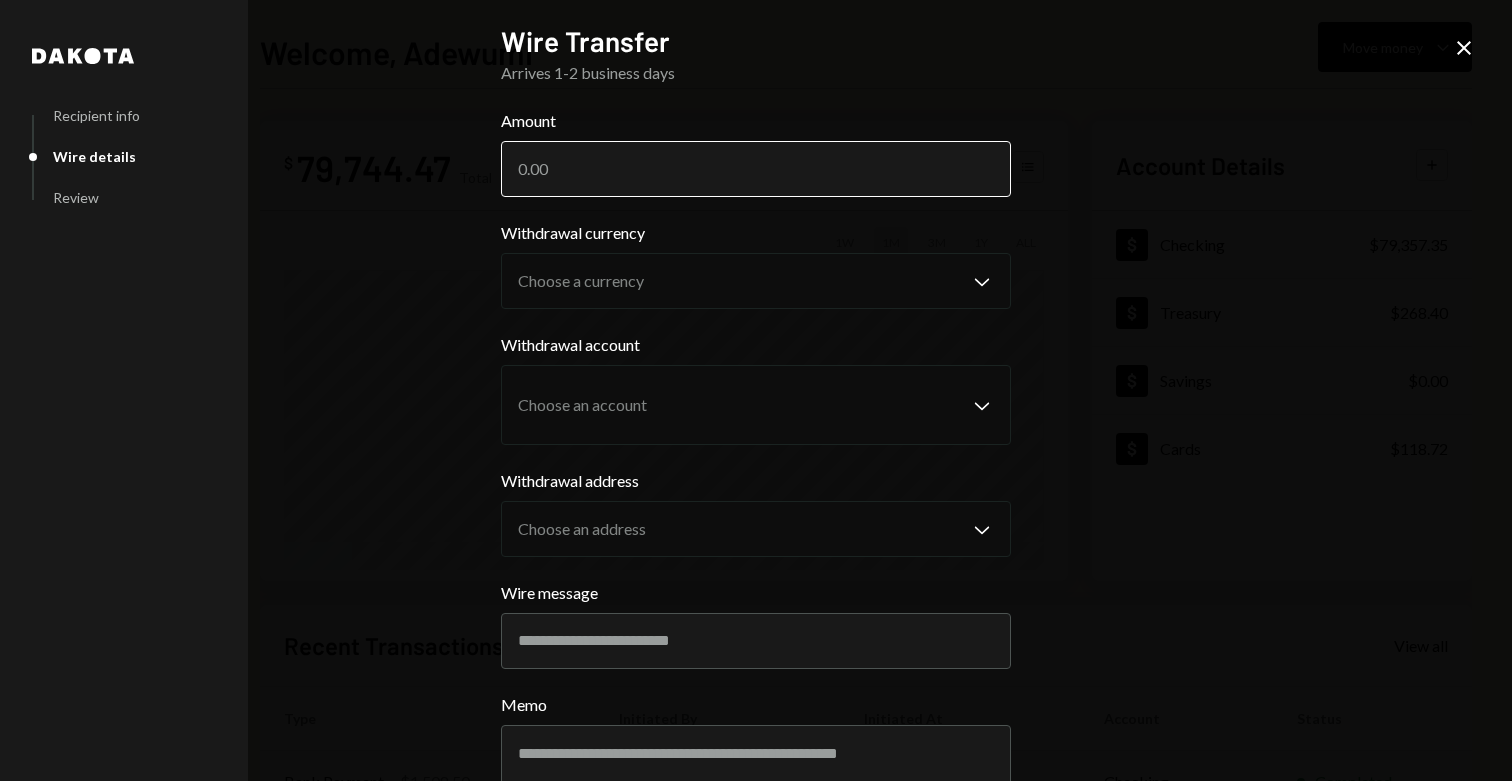 click on "Amount" at bounding box center (756, 169) 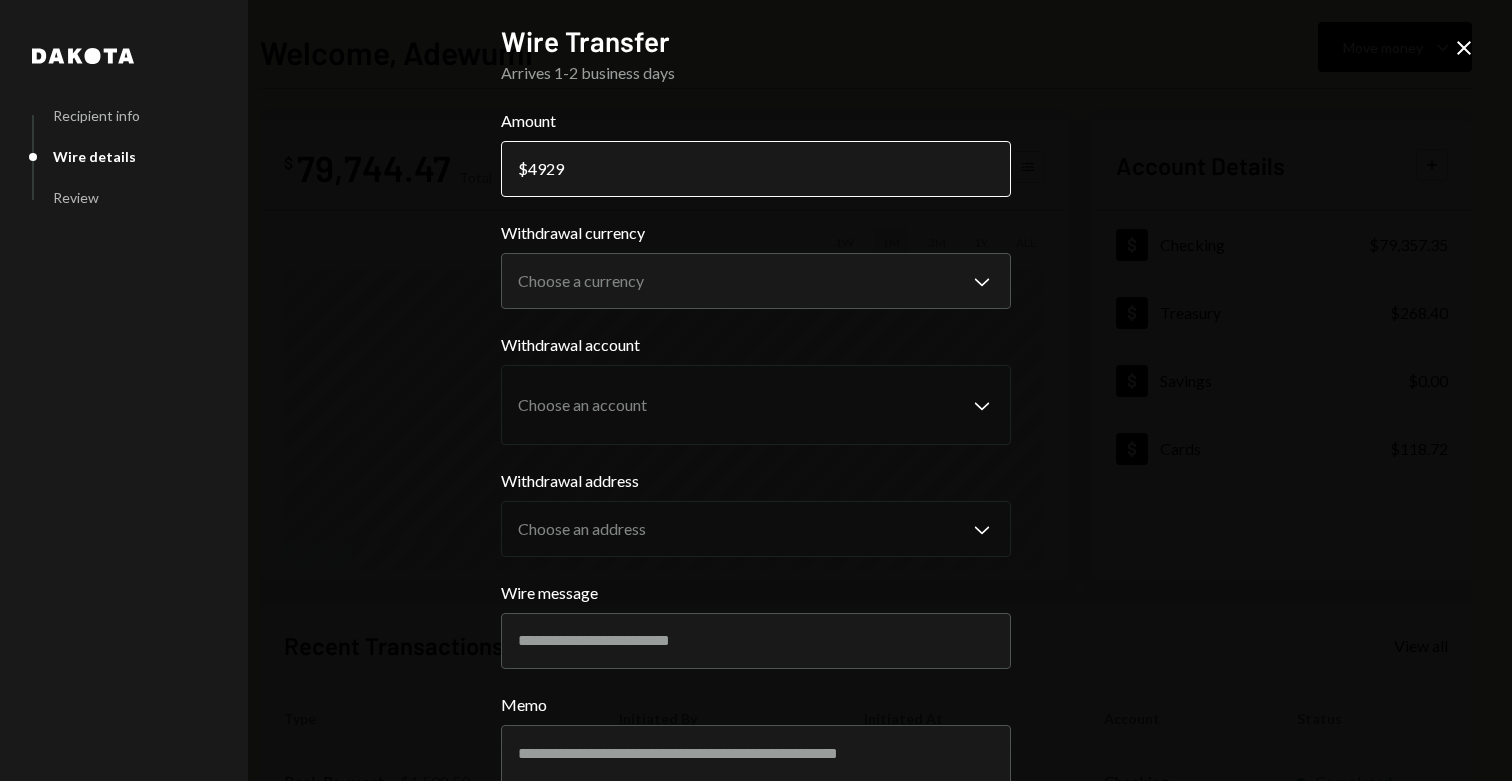 type on "4929" 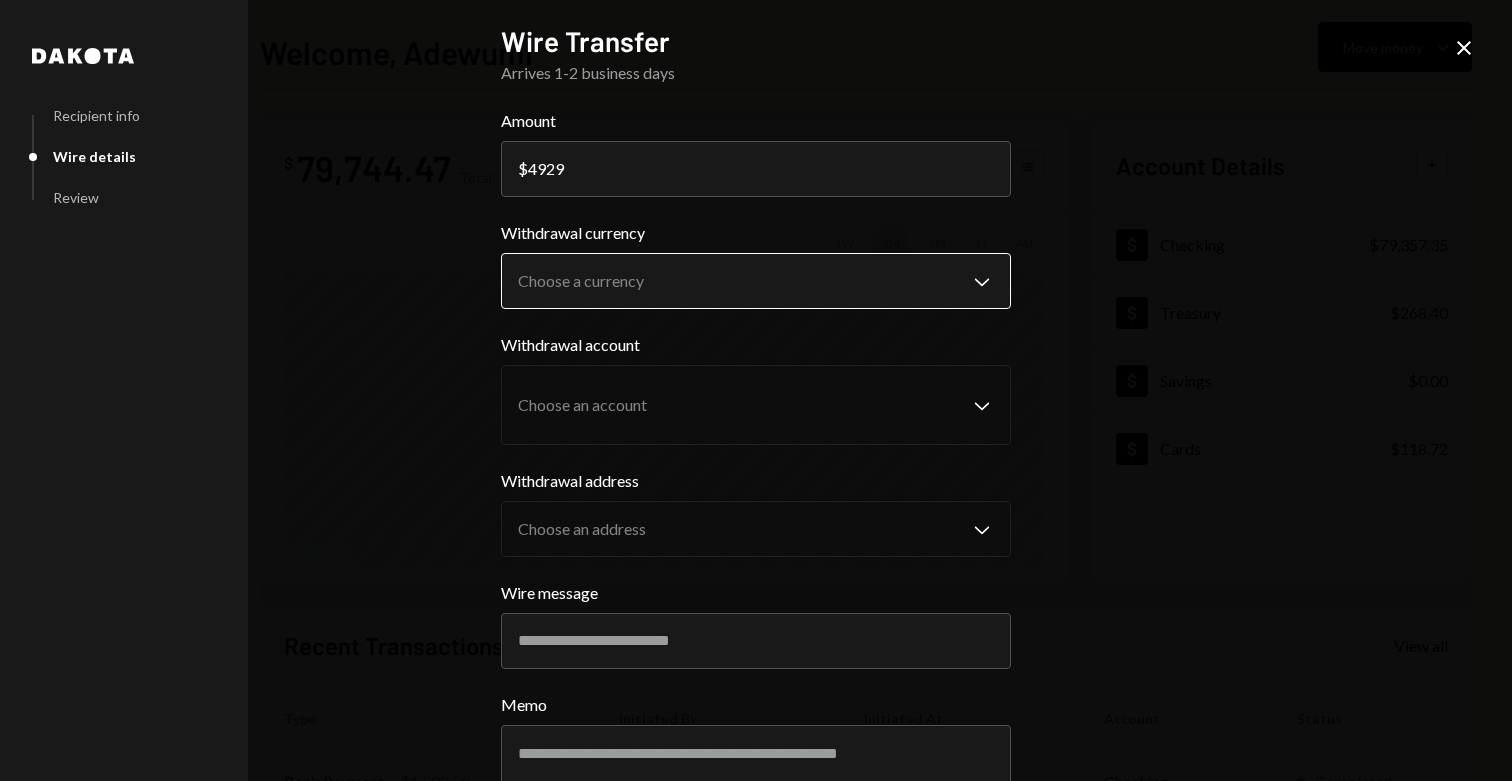 click on "S SPARK TECH HUB Caret Down Home Home Inbox Inbox Activities Transactions Accounts Accounts Caret Down Checking $79,357.35 Treasury $268.40 Savings $0.00 Cards $118.72 Dollar Rewards User Recipients Team Team Welcome, Adewumi Move money Caret Down $ 79,744.47 Total Graph Accounts 1W 1M 3M 1Y ALL Account Details Plus Dollar Checking $79,357.35 Dollar Treasury $268.40 Dollar Savings $0.00 Dollar Cards $118.72 Recent Transactions View all Type Initiated By Initiated At Account Status Bank Payment $1,508.50 [PERSON_NAME] [DATE] 9:44 AM Checking Completed Card Transaction $185.18 Company Utilities [DATE] 9:35 AM Organization Failed Card Transaction $185.18 Company Utilities [DATE] 9:32 AM Organization Failed Card Transaction $185.18 Company Utilities [DATE] 4:32 AM Organization Failed Card Transaction $185.18 Company Utilities [DATE] 11:30 PM Organization Failed /dashboard Dakota Recipient info Wire details Review Wire Transfer Arrives 1-2 business days Amount $ 4929 Withdrawal currency Chevron Down" at bounding box center [756, 390] 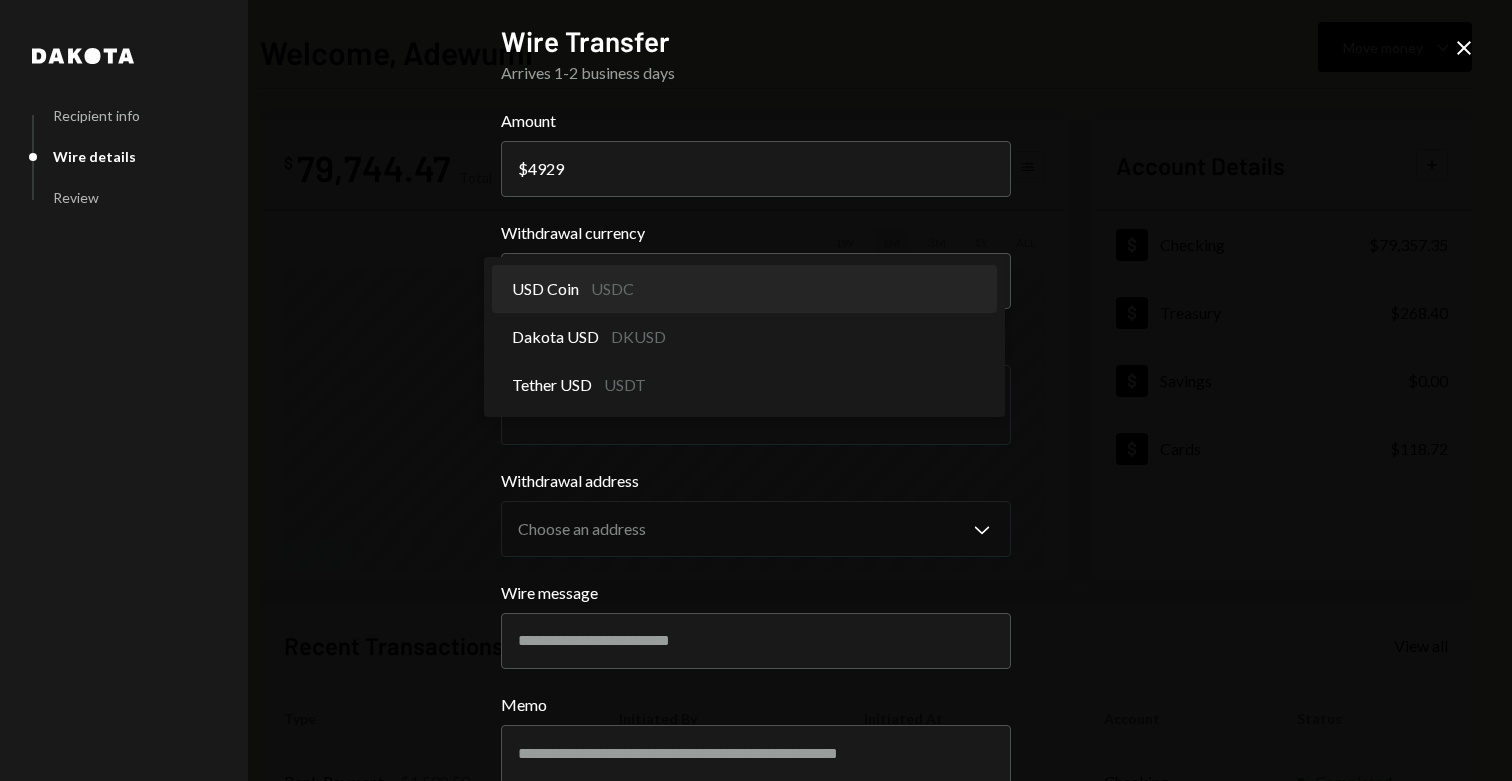 select on "****" 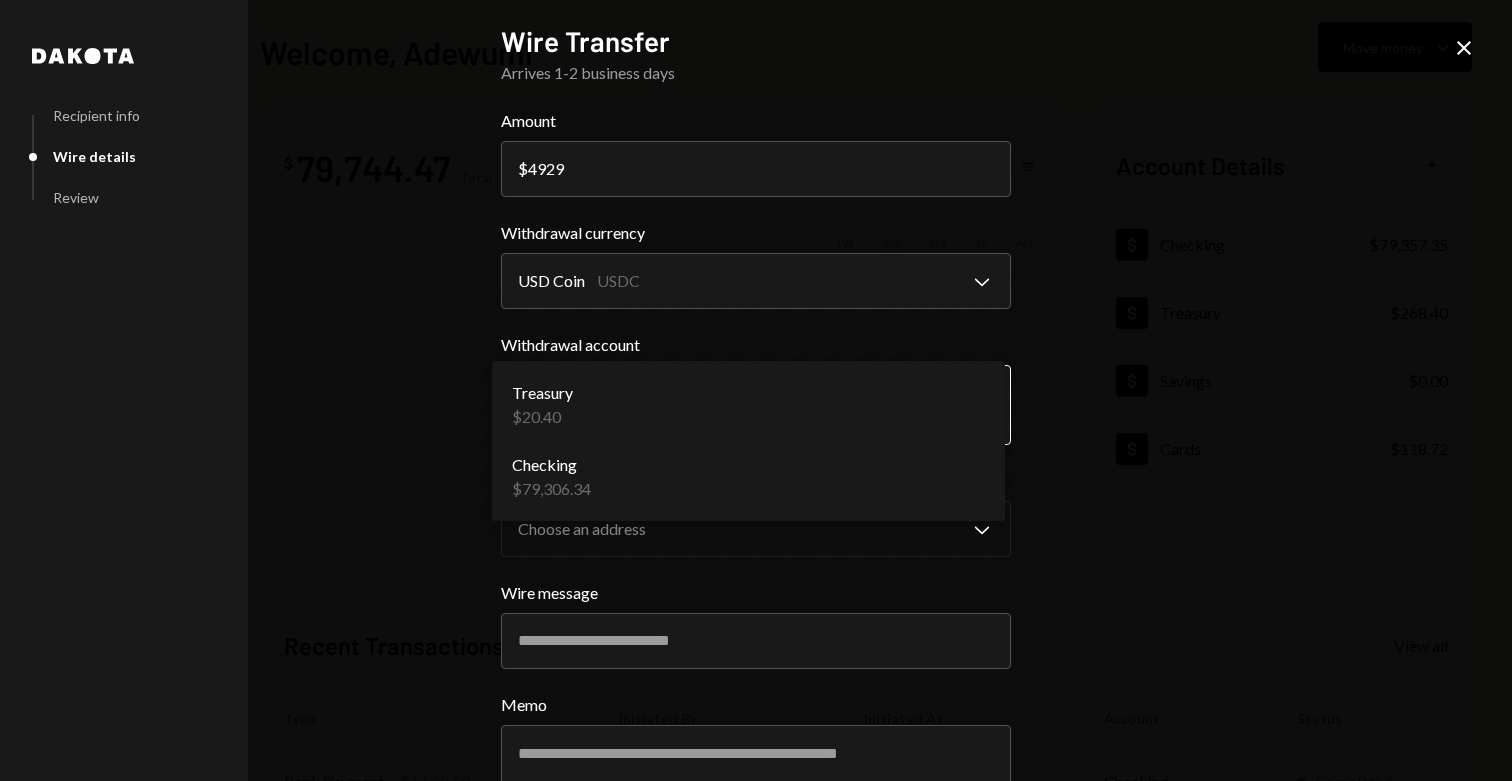 click on "S SPARK TECH HUB Caret Down Home Home Inbox Inbox Activities Transactions Accounts Accounts Caret Down Checking $79,357.35 Treasury $268.40 Savings $0.00 Cards $118.72 Dollar Rewards User Recipients Team Team Welcome, Adewumi Move money Caret Down $ 79,744.47 Total Graph Accounts 1W 1M 3M 1Y ALL Account Details Plus Dollar Checking $79,357.35 Dollar Treasury $268.40 Dollar Savings $0.00 Dollar Cards $118.72 Recent Transactions View all Type Initiated By Initiated At Account Status Bank Payment $1,508.50 [PERSON_NAME] [DATE] 9:44 AM Checking Completed Card Transaction $185.18 Company Utilities [DATE] 9:35 AM Organization Failed Card Transaction $185.18 Company Utilities [DATE] 9:32 AM Organization Failed Card Transaction $185.18 Company Utilities [DATE] 4:32 AM Organization Failed Card Transaction $185.18 Company Utilities [DATE] 11:30 PM Organization Failed /dashboard Dakota Recipient info Wire details Review Wire Transfer Arrives 1-2 business days Amount $ 4929 Withdrawal currency USD Coin USDC" at bounding box center [756, 390] 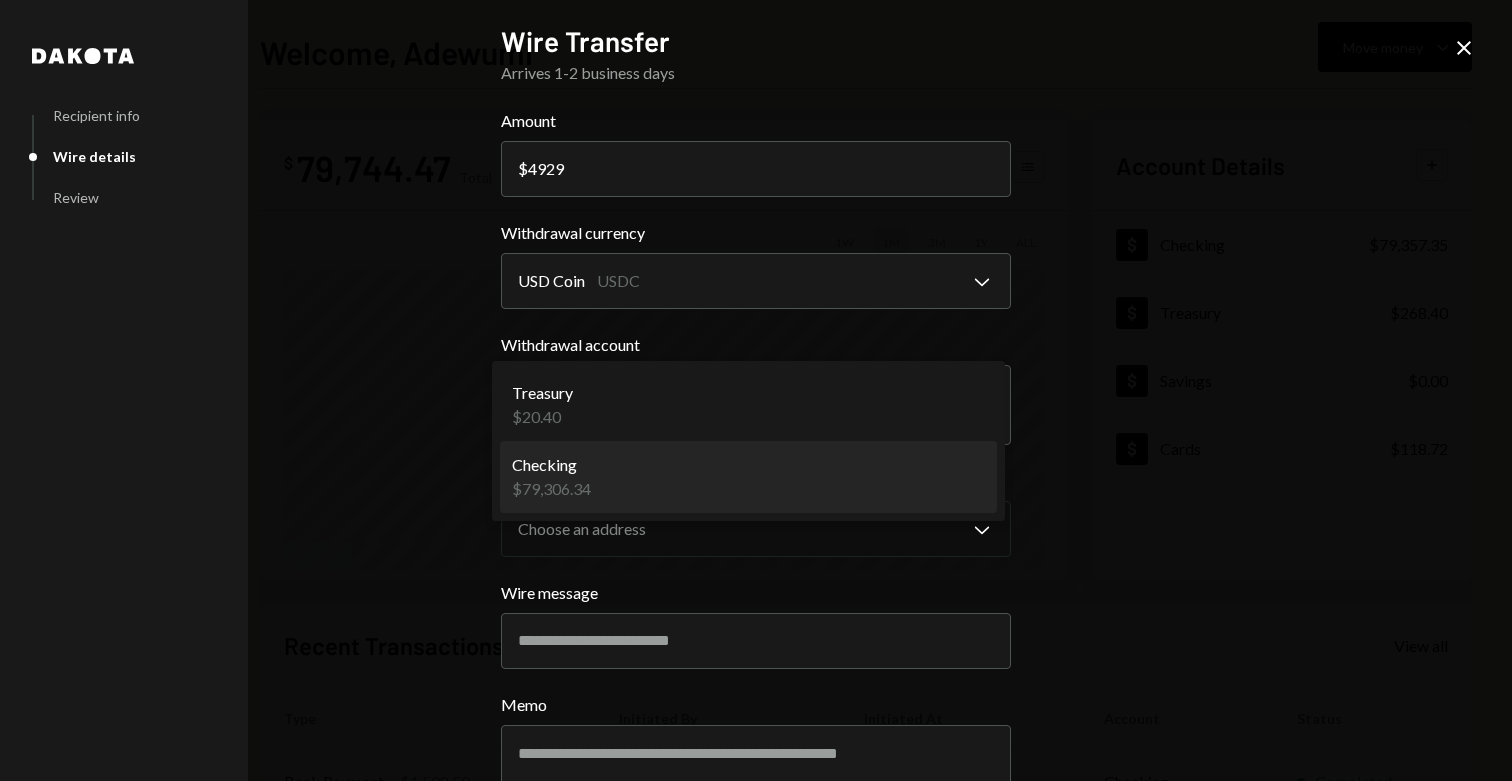 select on "**********" 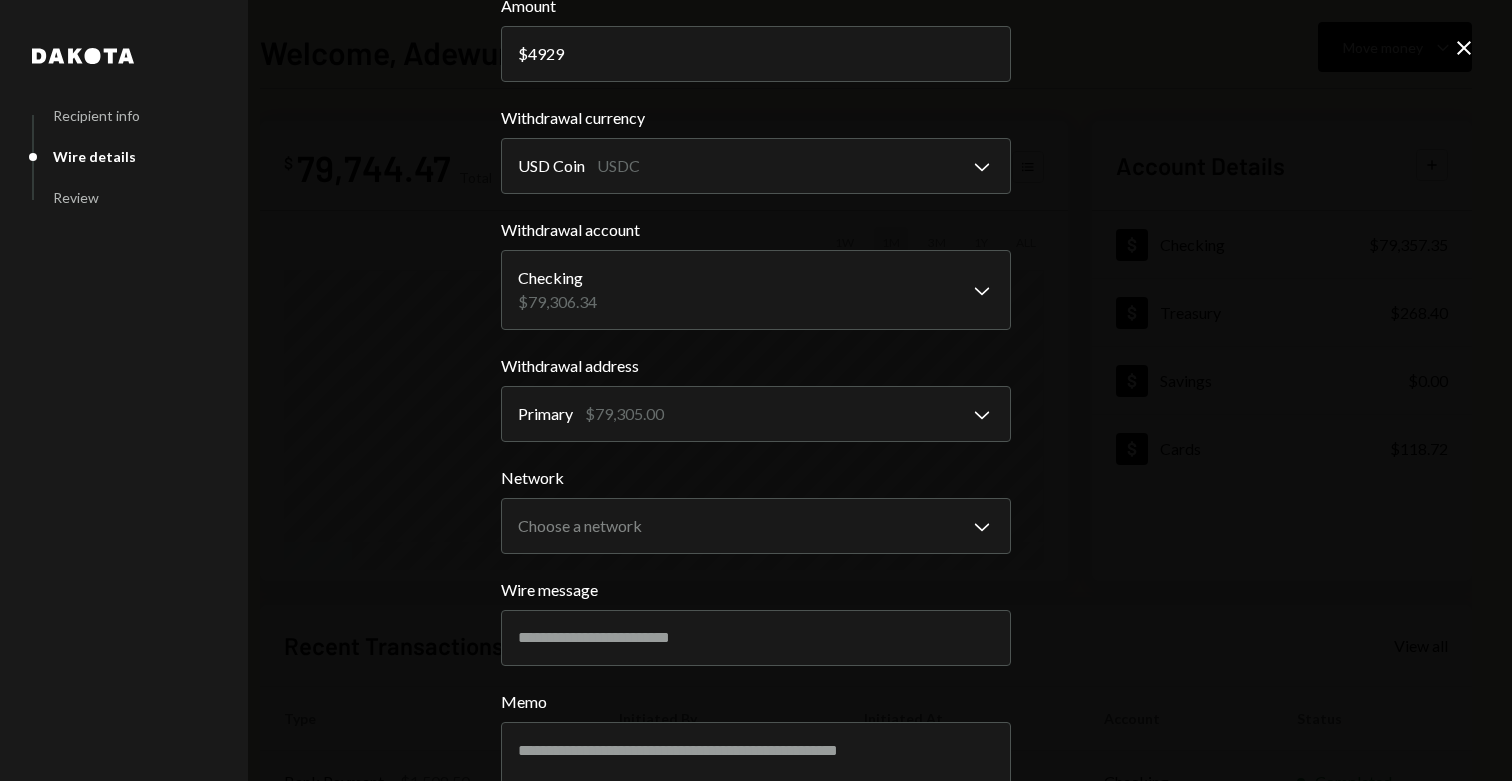 scroll, scrollTop: 124, scrollLeft: 0, axis: vertical 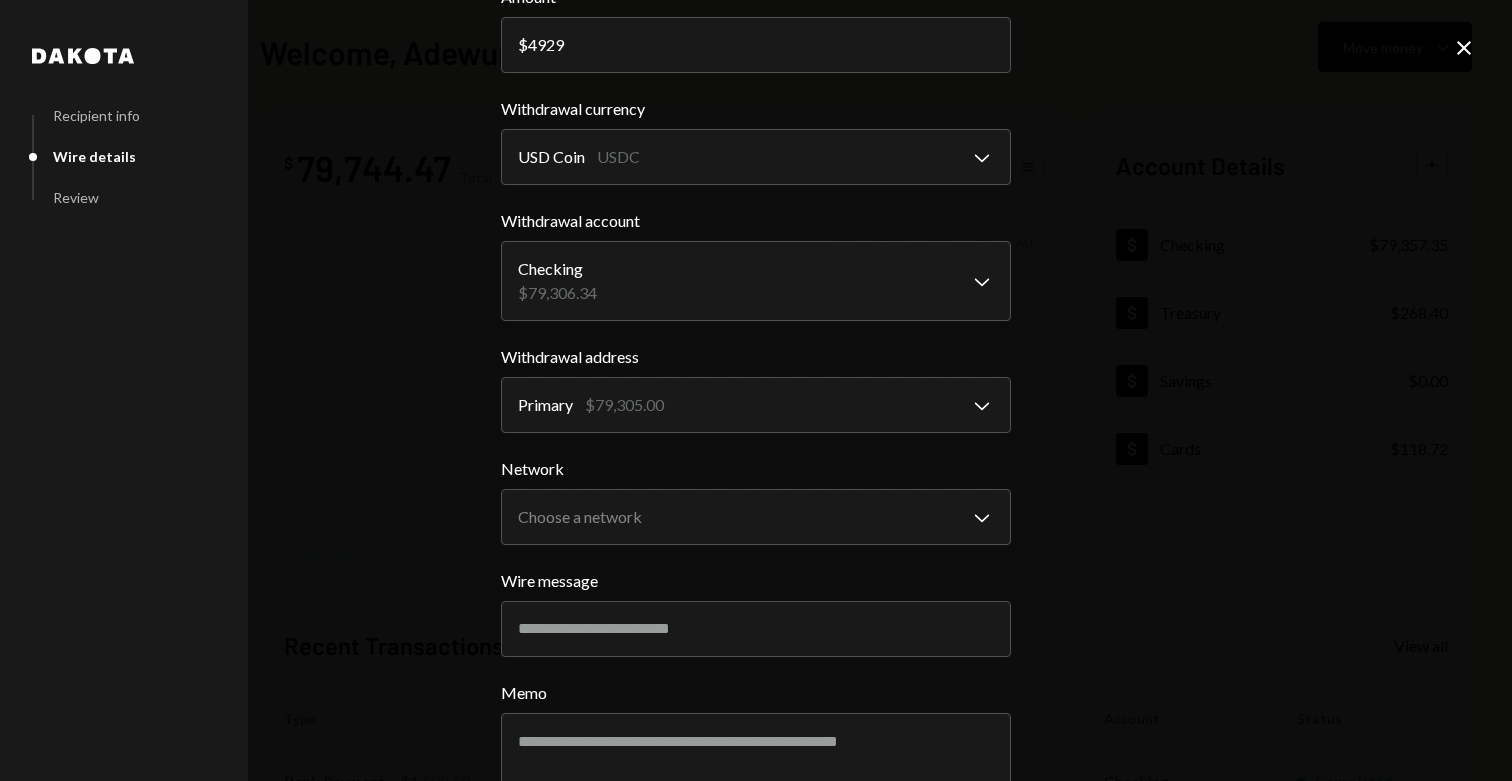 click on "**********" at bounding box center (756, 424) 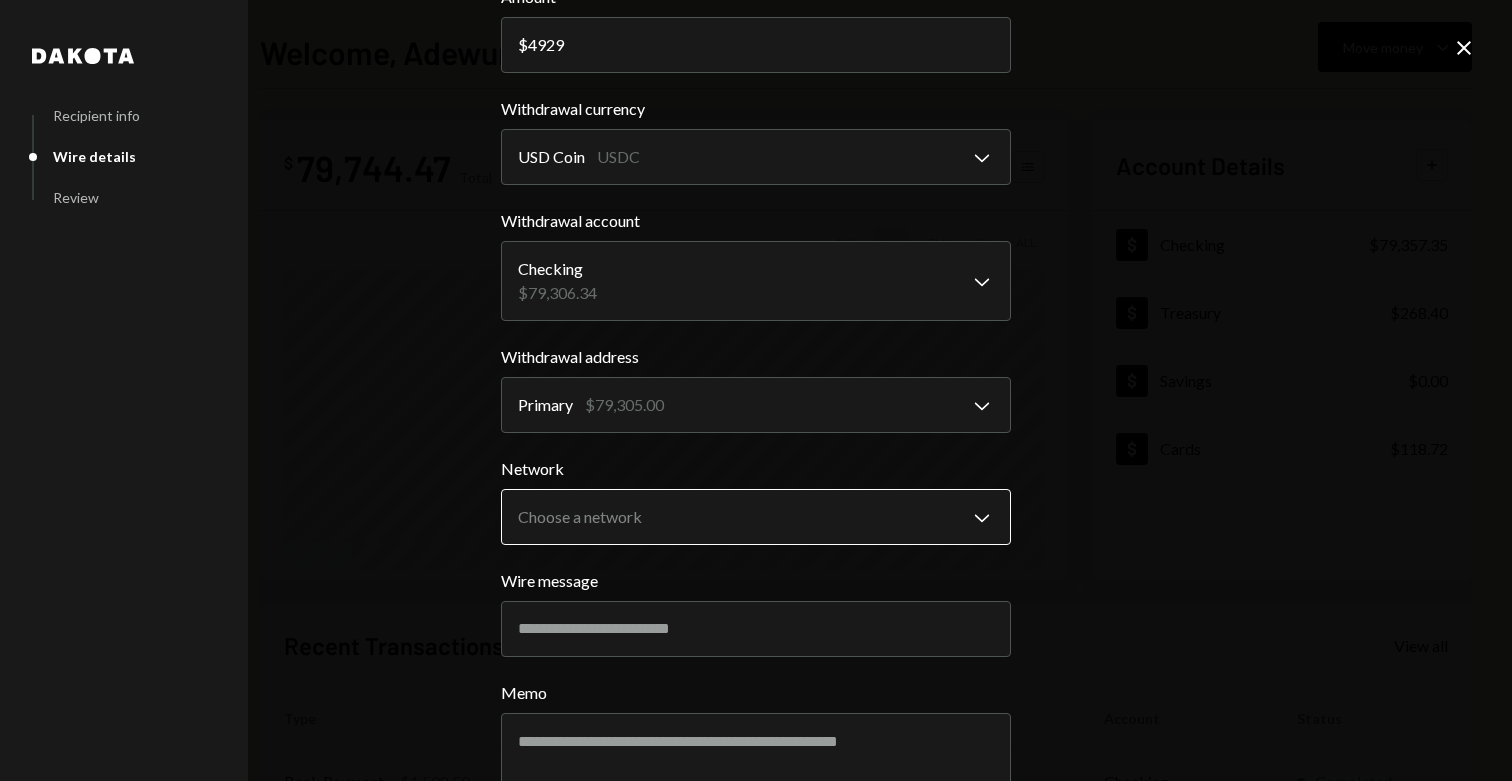 click on "S SPARK TECH HUB Caret Down Home Home Inbox Inbox Activities Transactions Accounts Accounts Caret Down Checking $79,357.35 Treasury $268.40 Savings $0.00 Cards $118.72 Dollar Rewards User Recipients Team Team Welcome, Adewumi Move money Caret Down $ 79,744.47 Total Graph Accounts 1W 1M 3M 1Y ALL Account Details Plus Dollar Checking $79,357.35 Dollar Treasury $268.40 Dollar Savings $0.00 Dollar Cards $118.72 Recent Transactions View all Type Initiated By Initiated At Account Status Bank Payment $1,508.50 [PERSON_NAME] [DATE] 9:44 AM Checking Completed Card Transaction $185.18 Company Utilities [DATE] 9:35 AM Organization Failed Card Transaction $185.18 Company Utilities [DATE] 9:32 AM Organization Failed Card Transaction $185.18 Company Utilities [DATE] 4:32 AM Organization Failed Card Transaction $185.18 Company Utilities [DATE] 11:30 PM Organization Failed /dashboard Dakota Recipient info Wire details Review Wire Transfer Arrives 1-2 business days Amount $ 4929 Withdrawal currency USD Coin USDC" at bounding box center (756, 390) 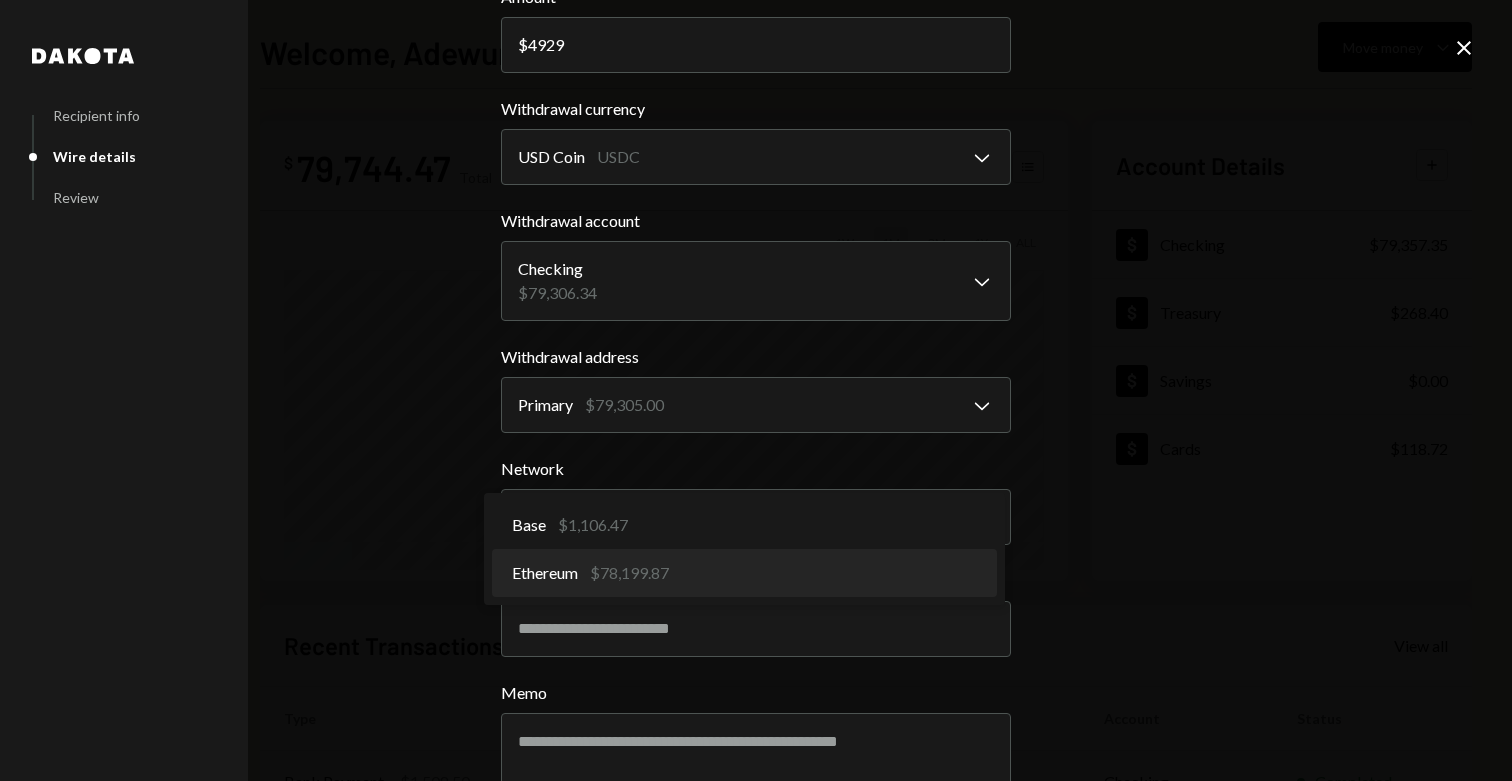 select on "**********" 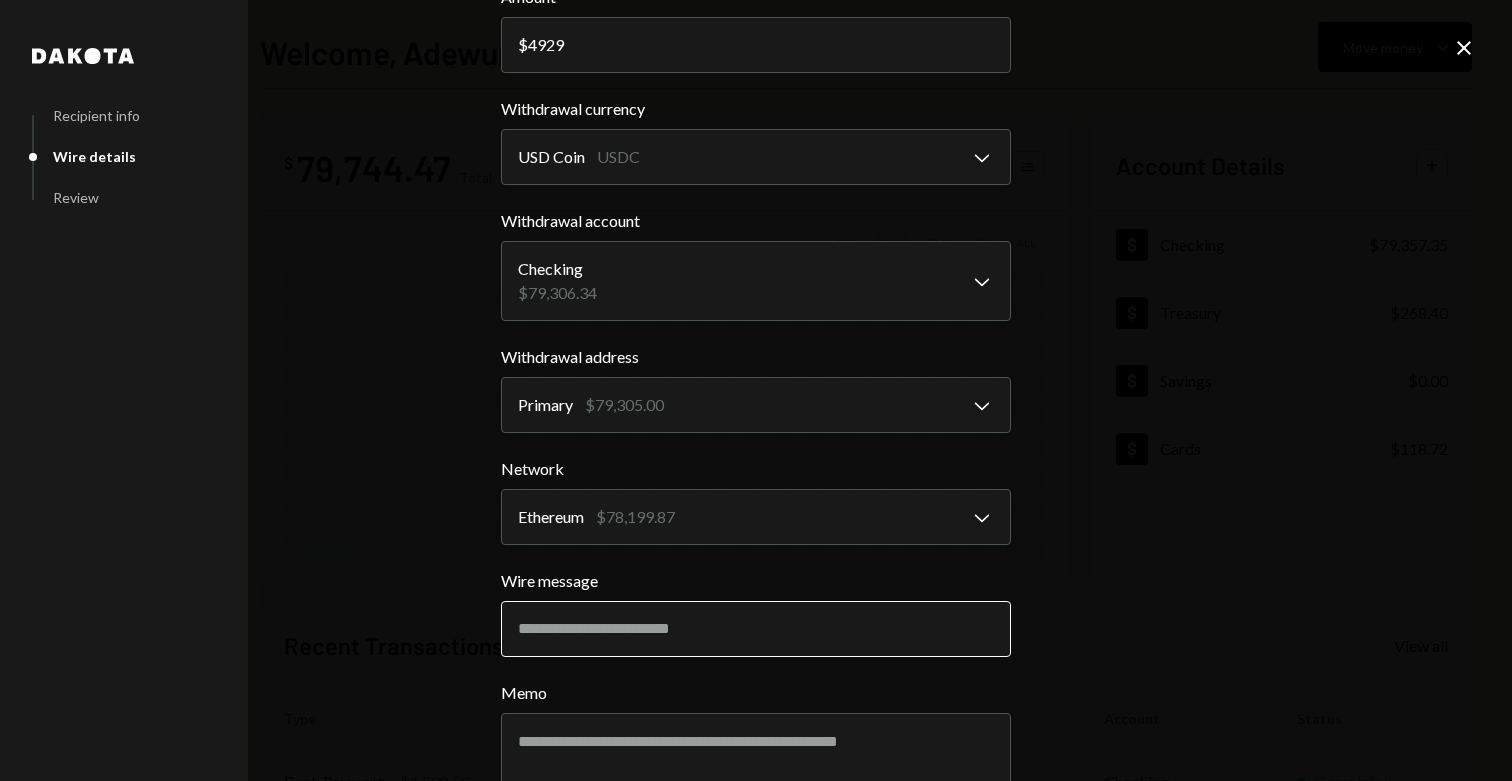 click on "Wire message" at bounding box center (756, 629) 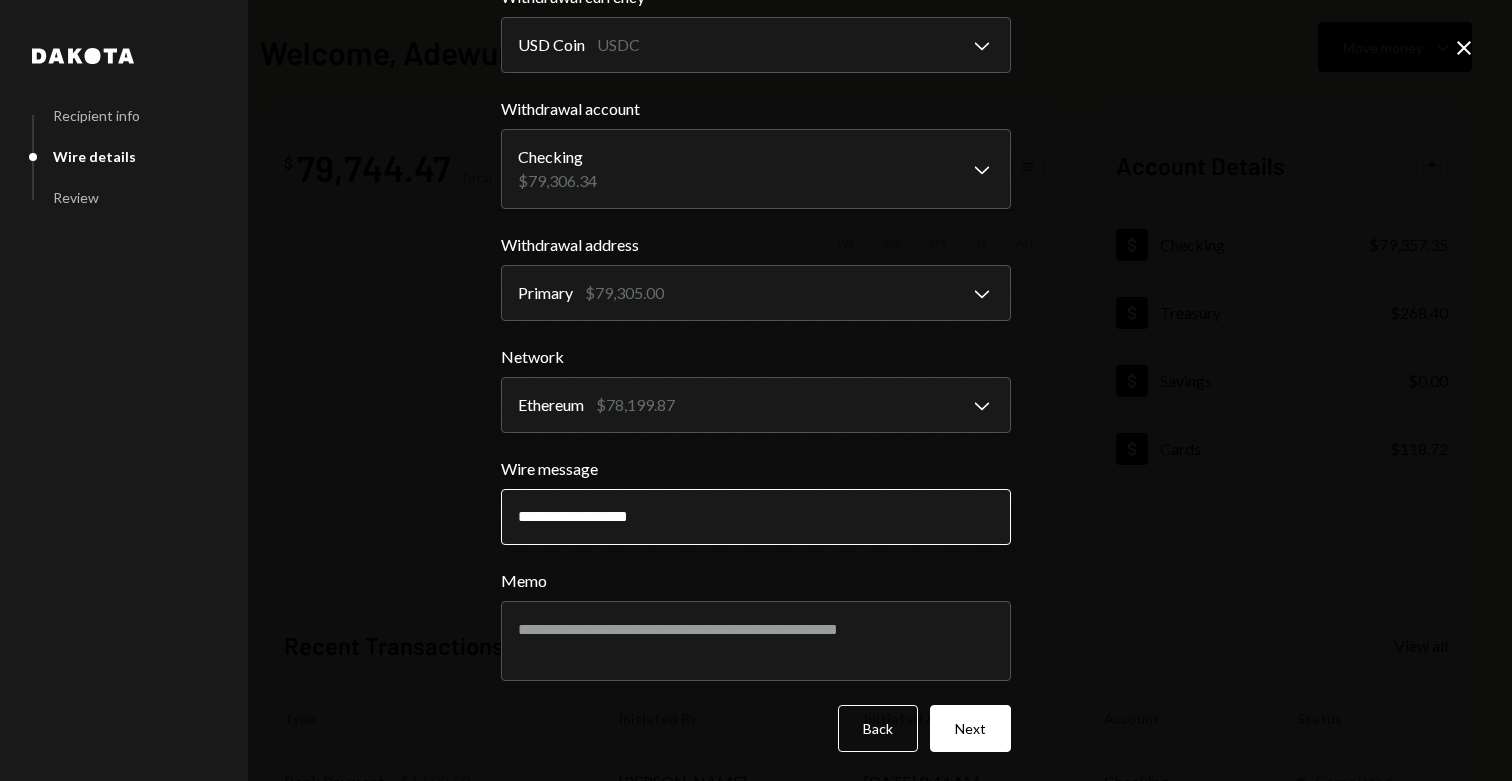 scroll, scrollTop: 238, scrollLeft: 0, axis: vertical 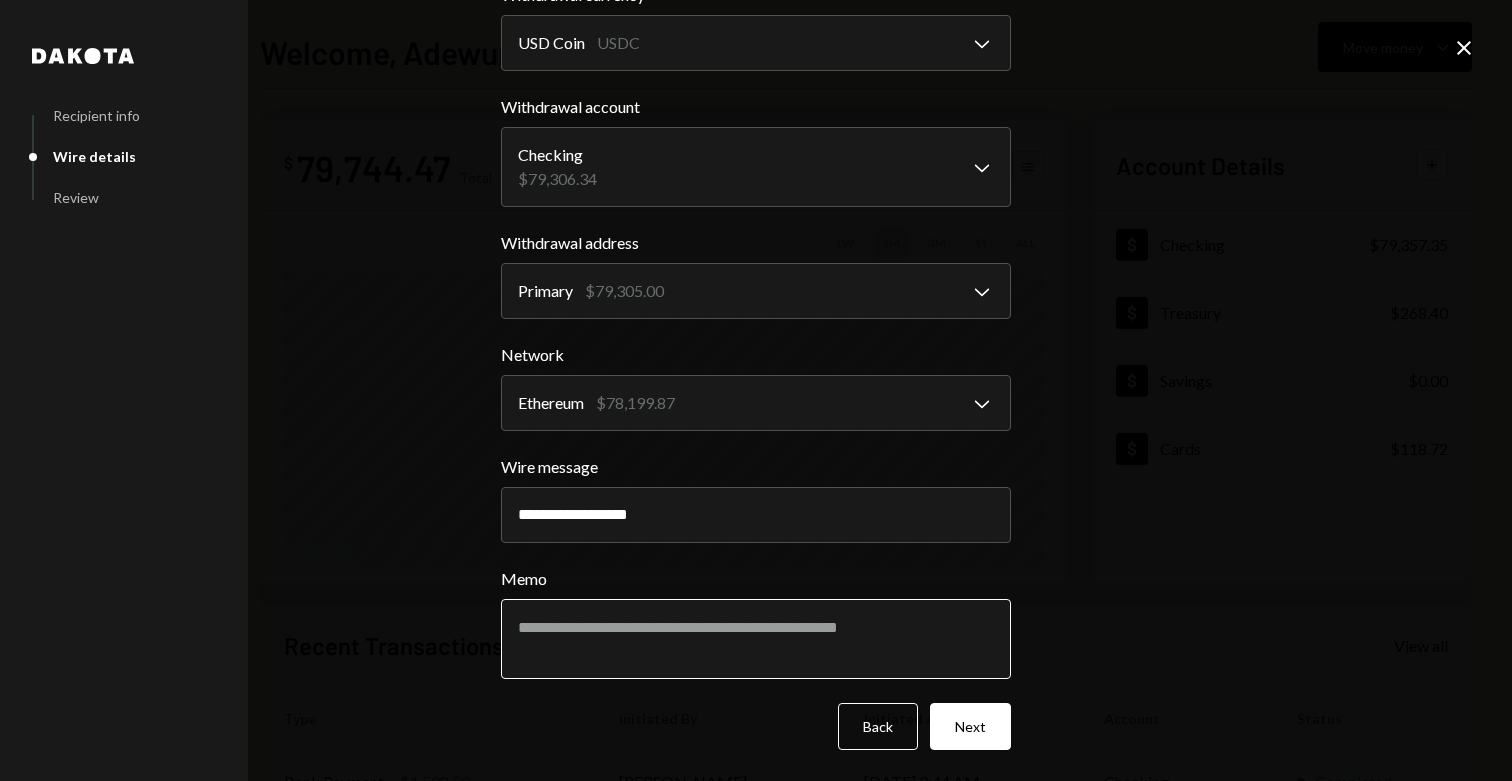 type on "**********" 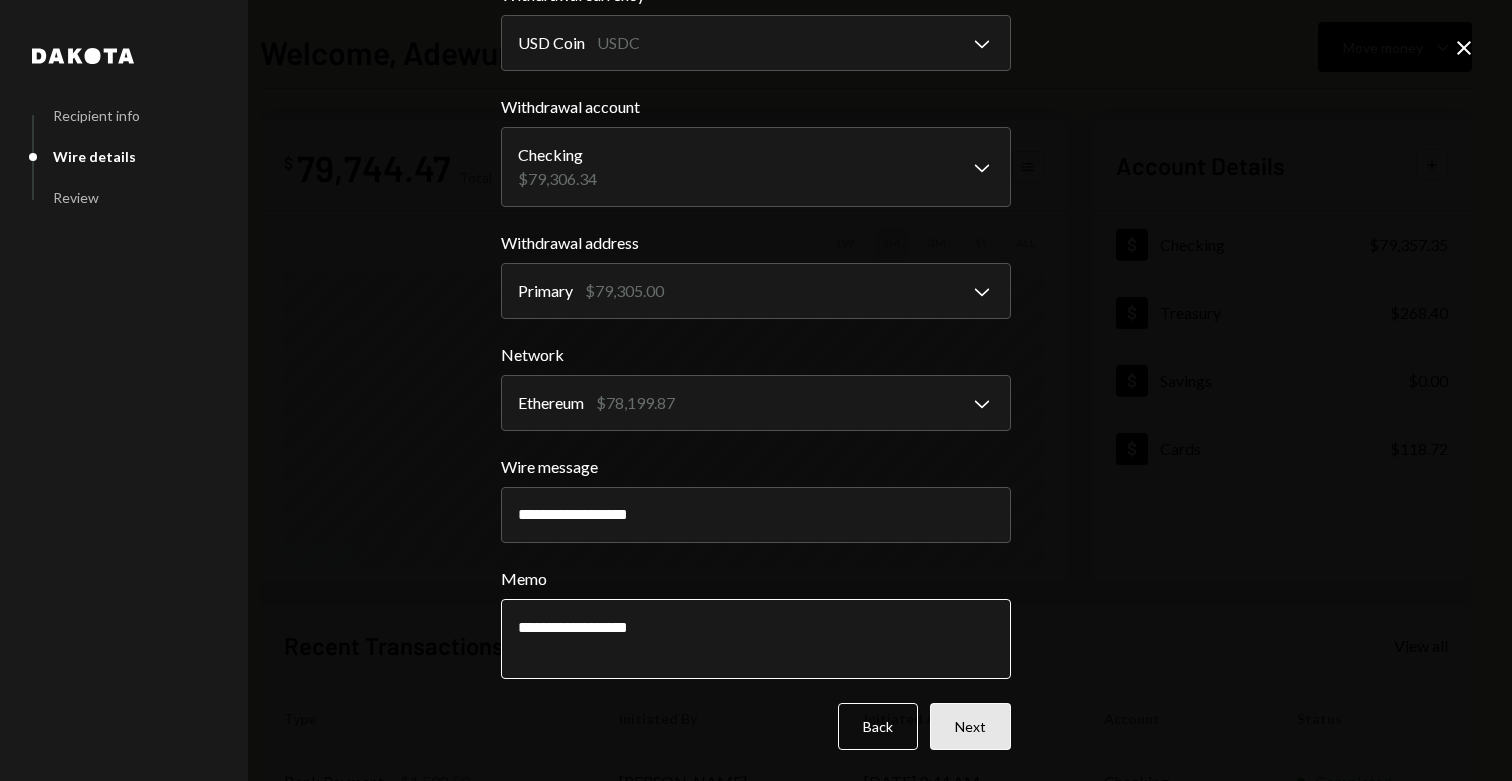type on "**********" 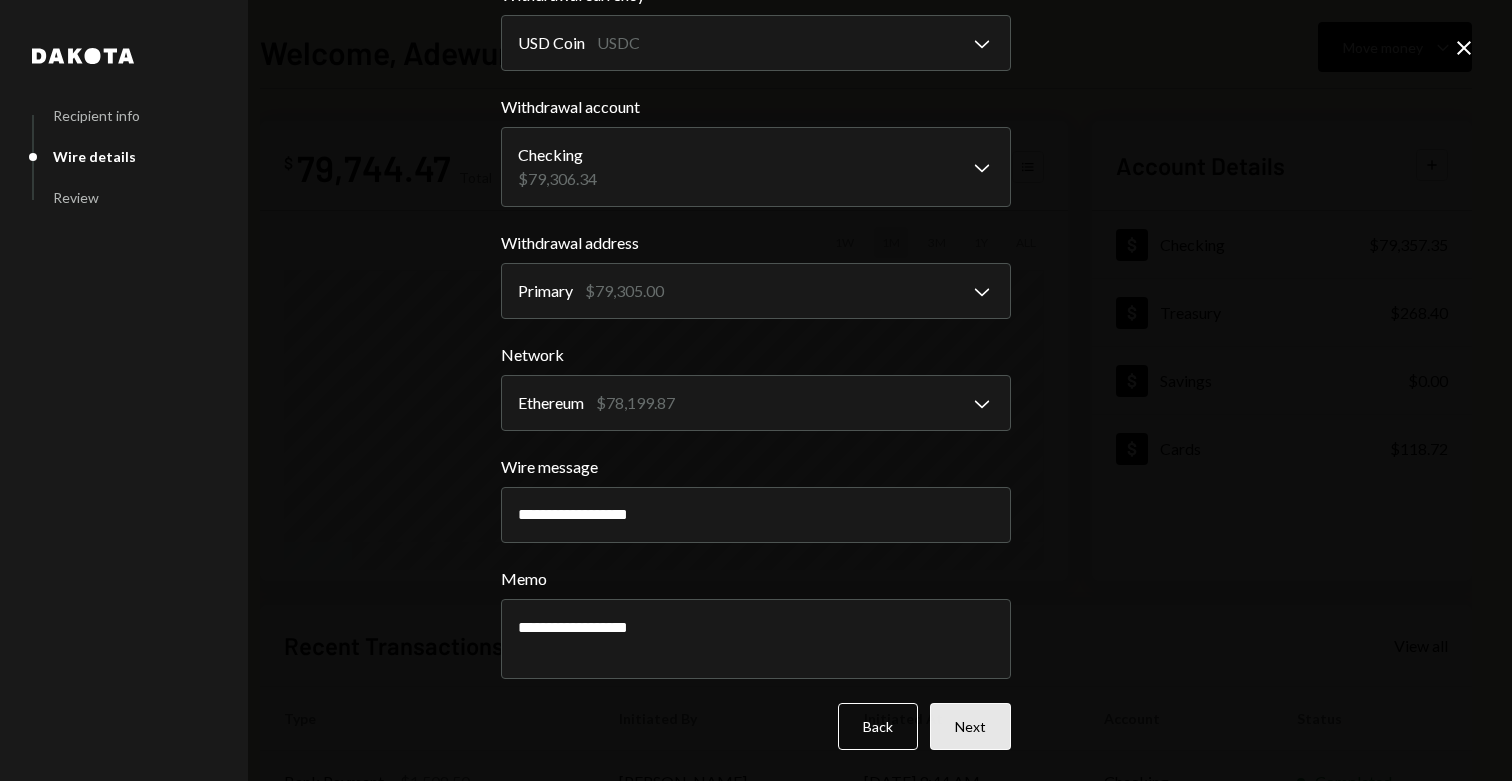 click on "Next" at bounding box center (970, 726) 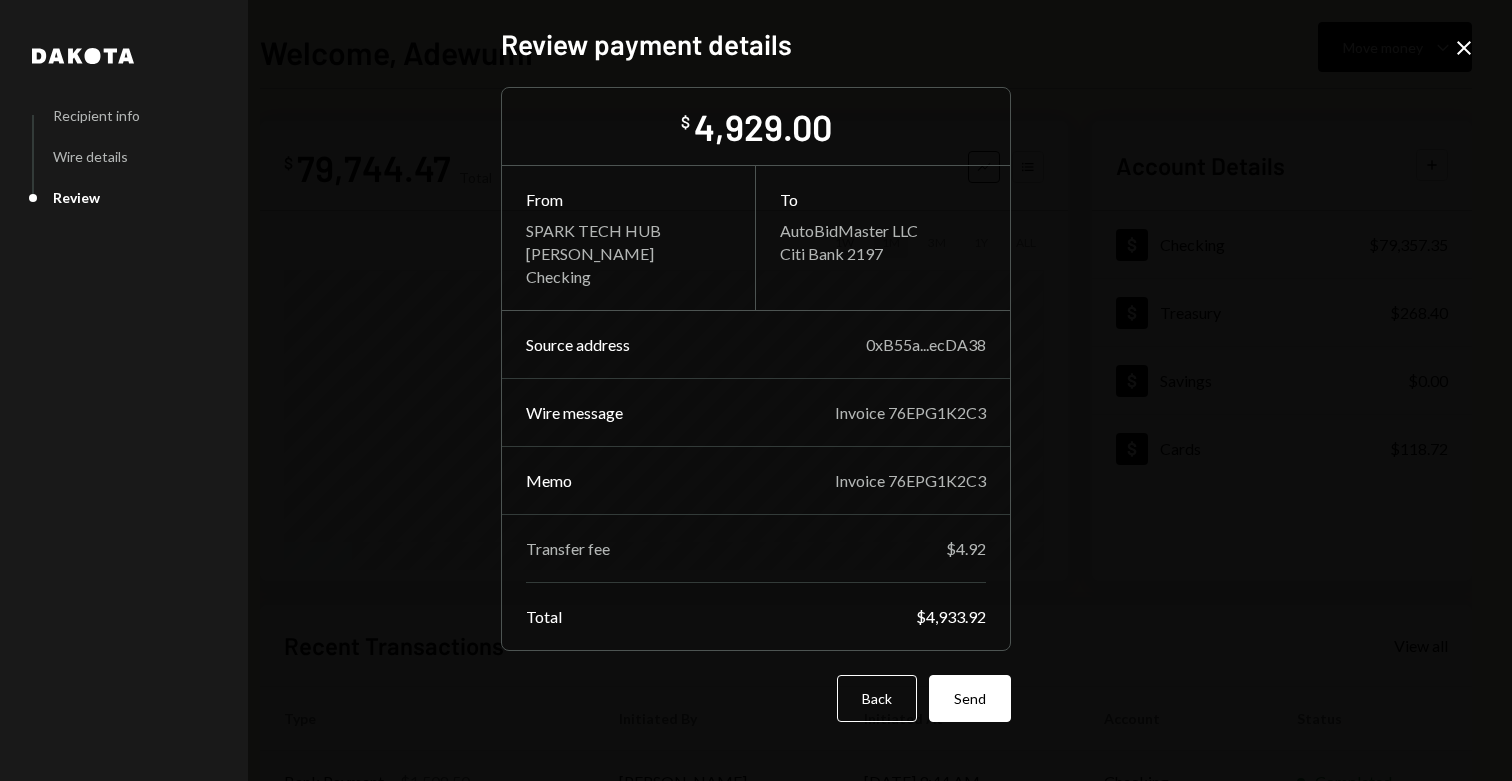 scroll, scrollTop: 0, scrollLeft: 0, axis: both 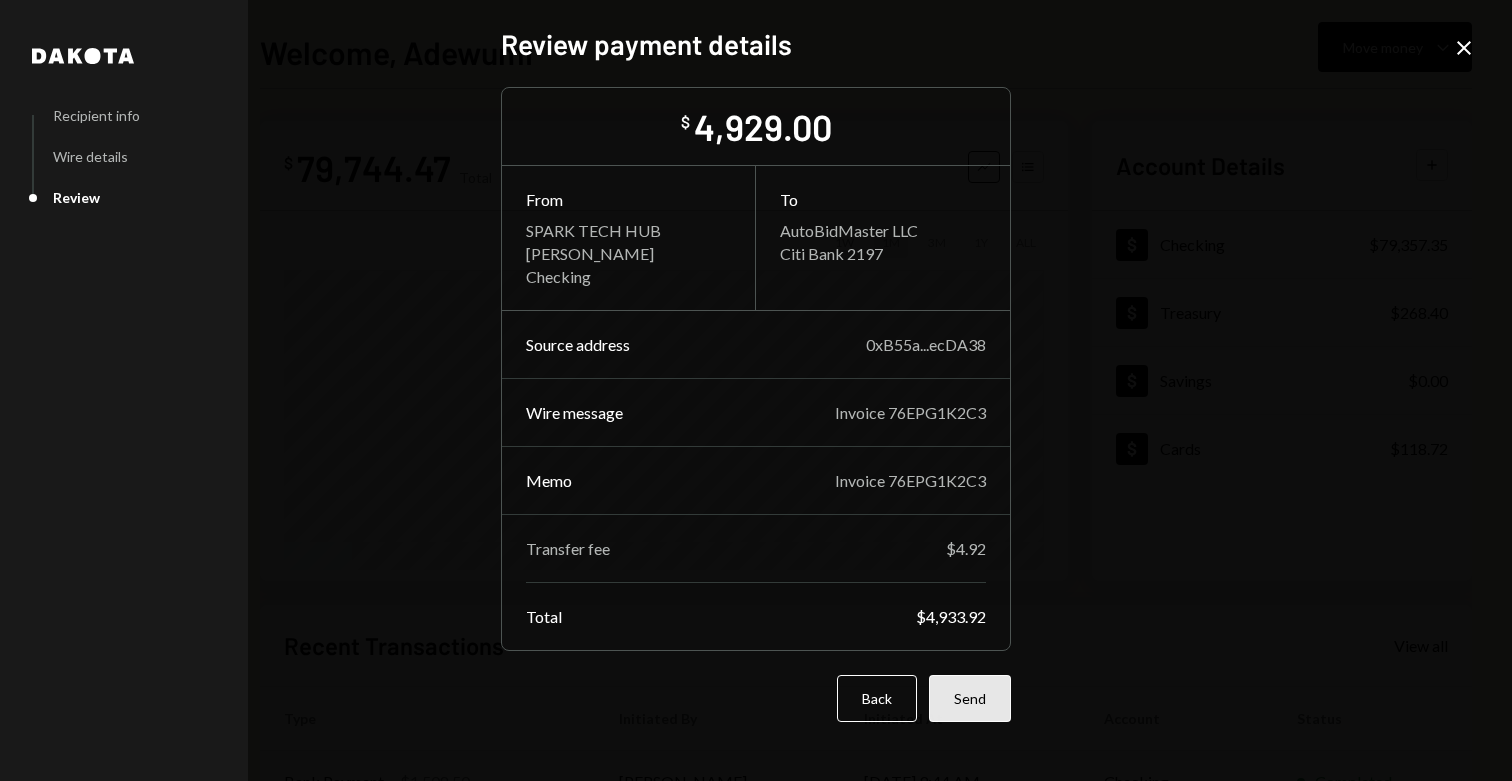 click on "Send" at bounding box center (970, 698) 